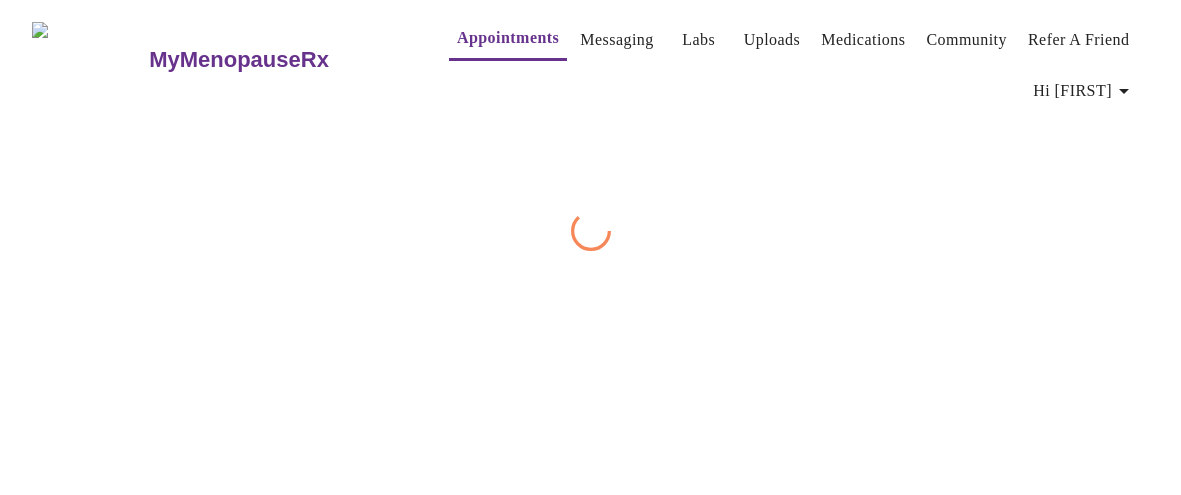 scroll, scrollTop: 0, scrollLeft: 0, axis: both 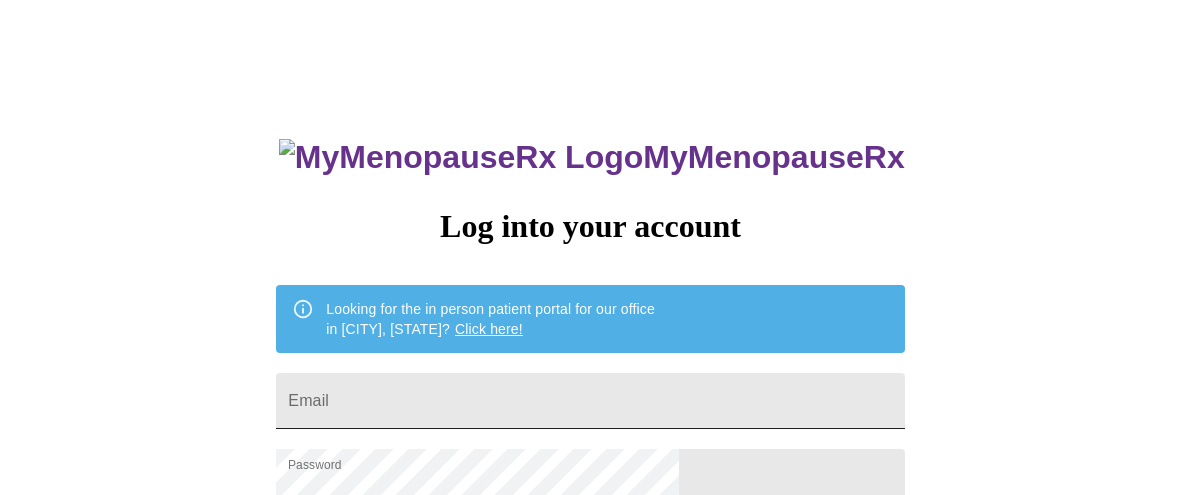 click on "Email" at bounding box center [590, 401] 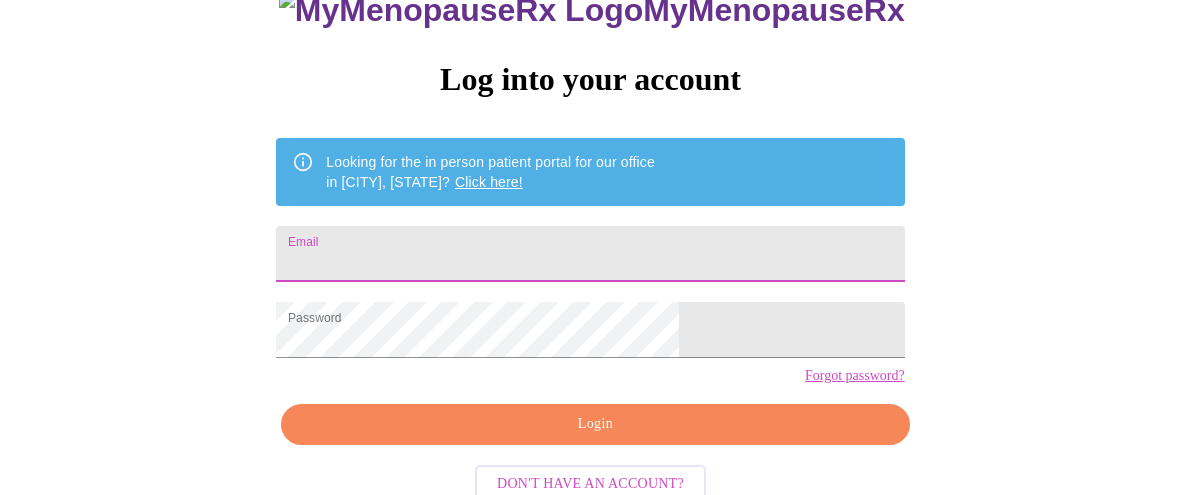 scroll, scrollTop: 160, scrollLeft: 0, axis: vertical 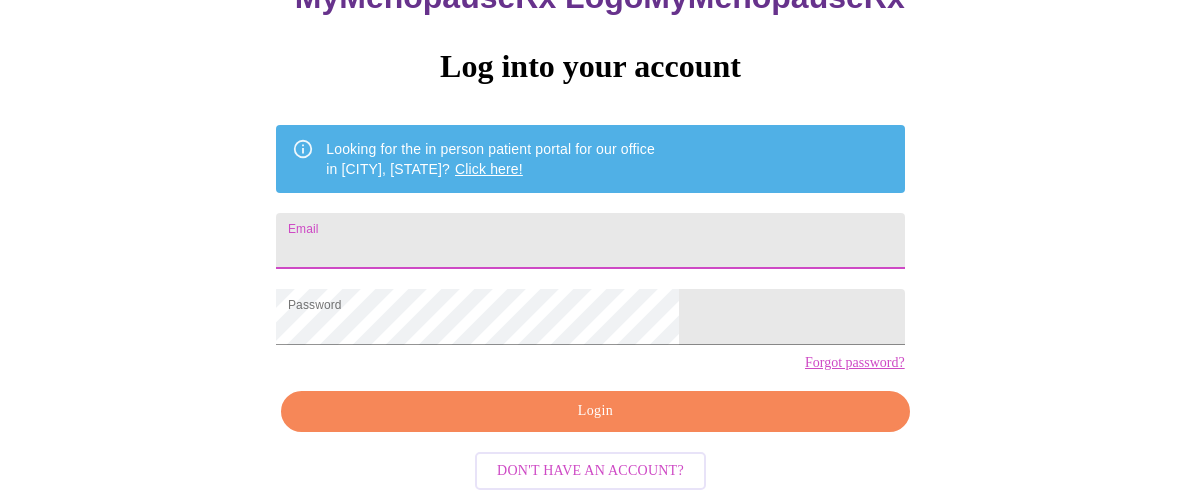 click on "Email" at bounding box center [590, 241] 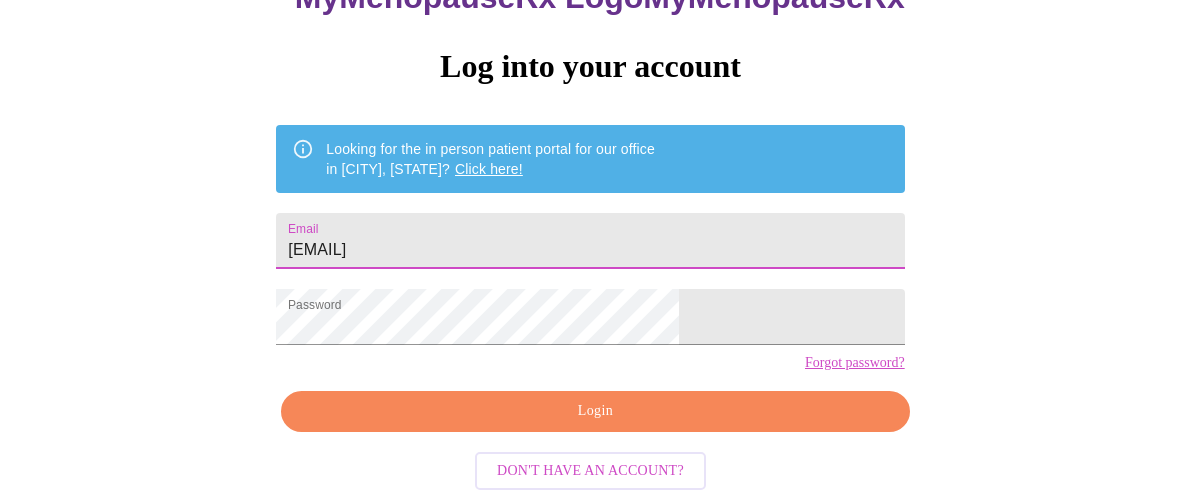 click on "Login" at bounding box center [595, 411] 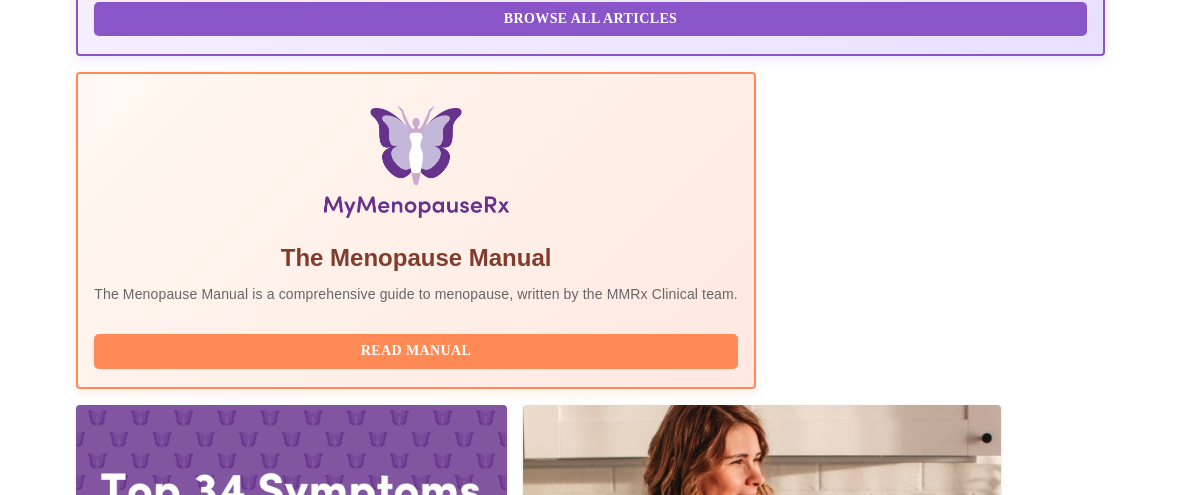 scroll, scrollTop: 624, scrollLeft: 0, axis: vertical 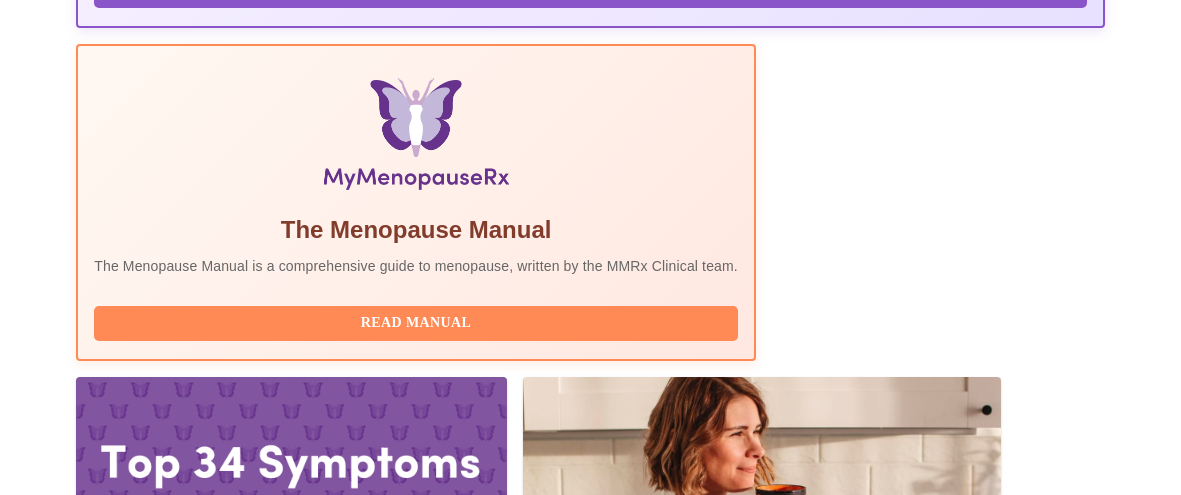 click on "View Appointment" at bounding box center [1000, 1983] 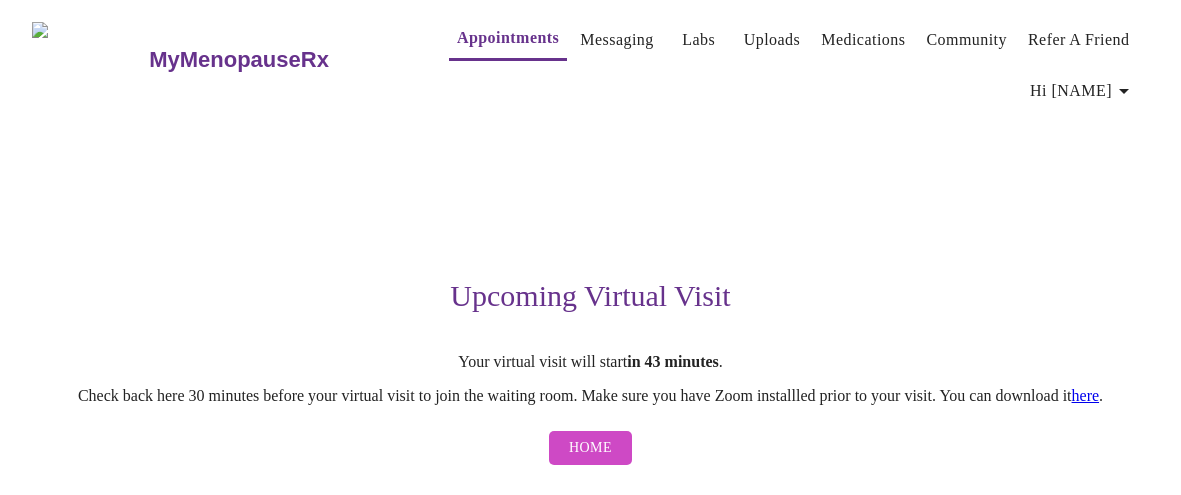 click on "Upcoming Virtual Visit Your virtual visit will start  in 43 minutes . Check back here 30 minutes before your virtual visit to join the waiting room. Make sure you have Zoom installled prior to your visit. You can download it  here . Home" at bounding box center [590, 293] 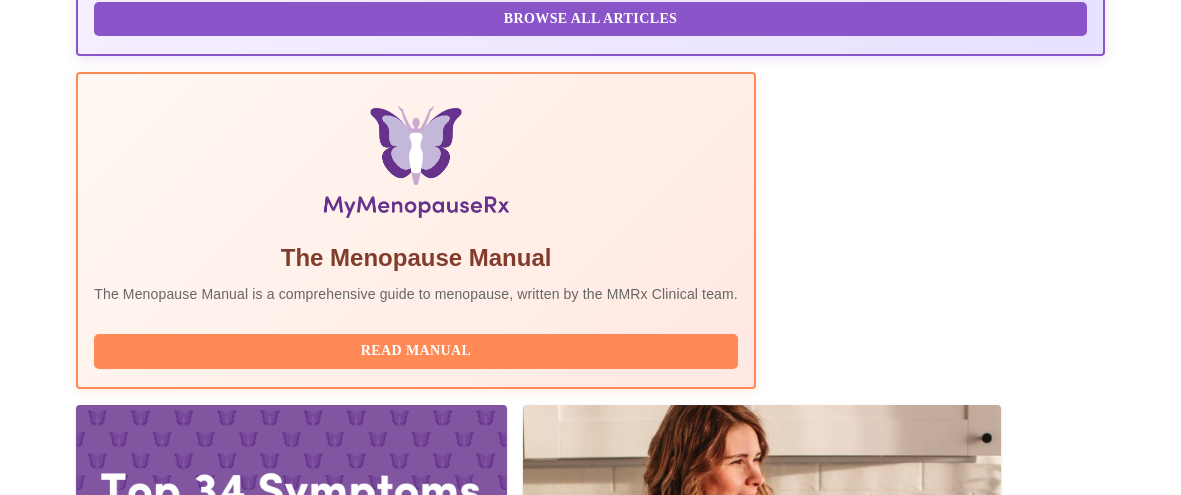 scroll, scrollTop: 624, scrollLeft: 0, axis: vertical 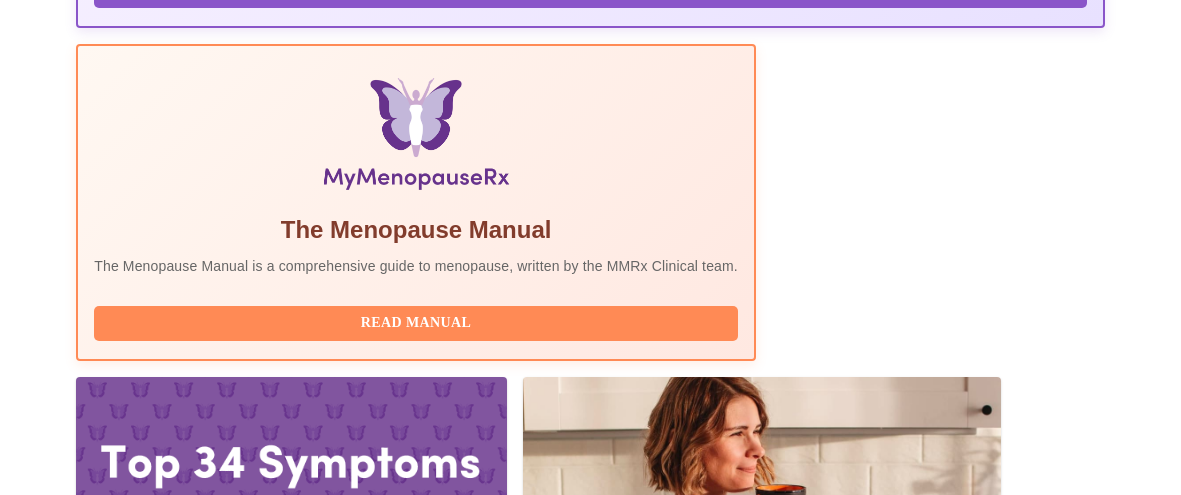click on "View Appointment" at bounding box center [1000, 1983] 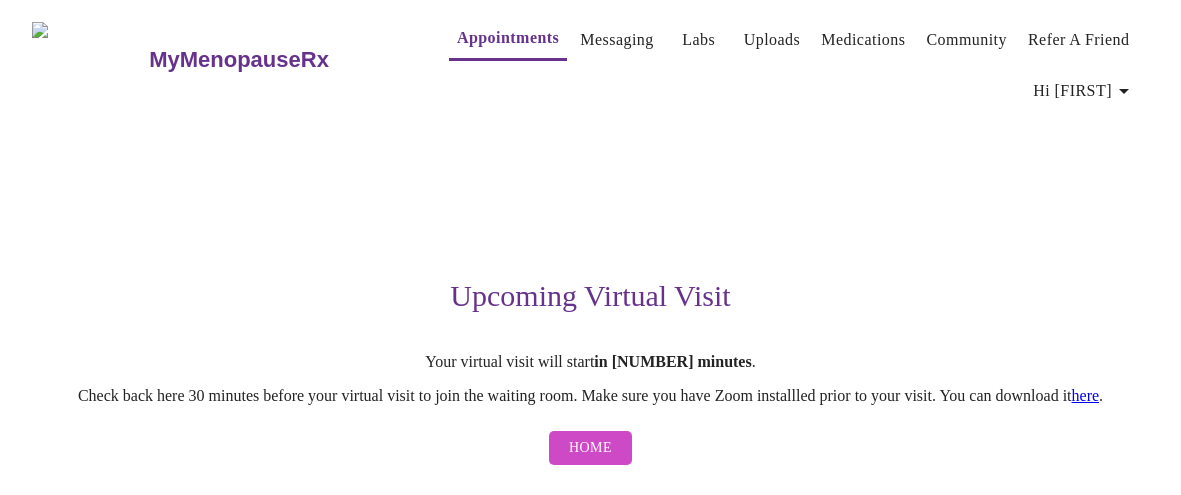 scroll, scrollTop: 7, scrollLeft: 0, axis: vertical 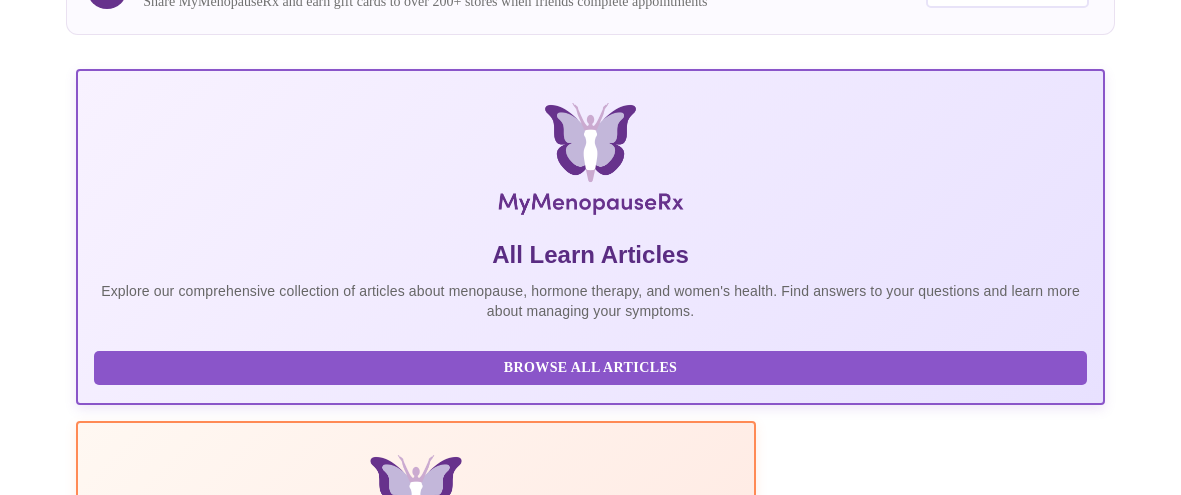 click on "Read Manual" at bounding box center (416, 700) 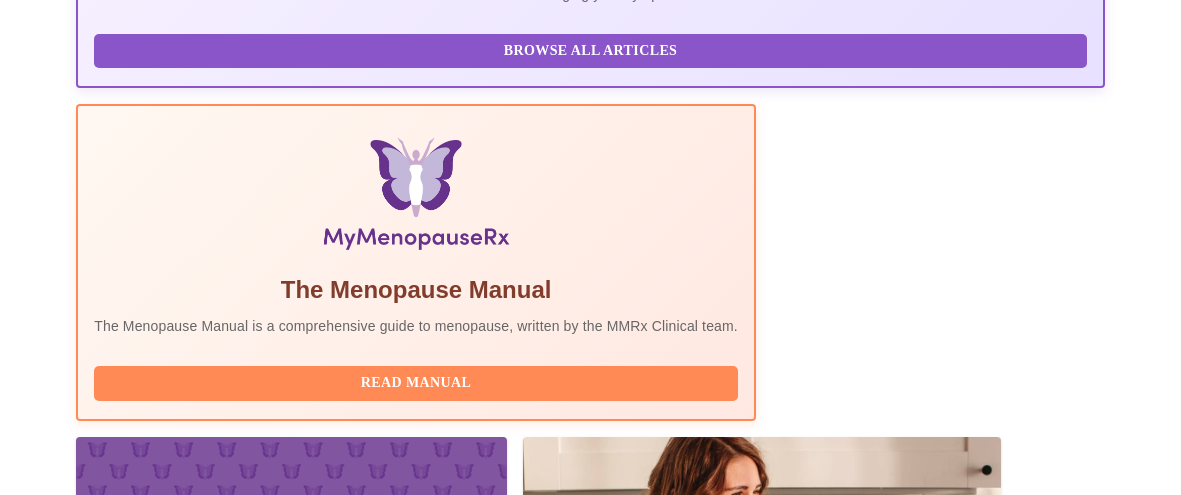 scroll, scrollTop: 624, scrollLeft: 0, axis: vertical 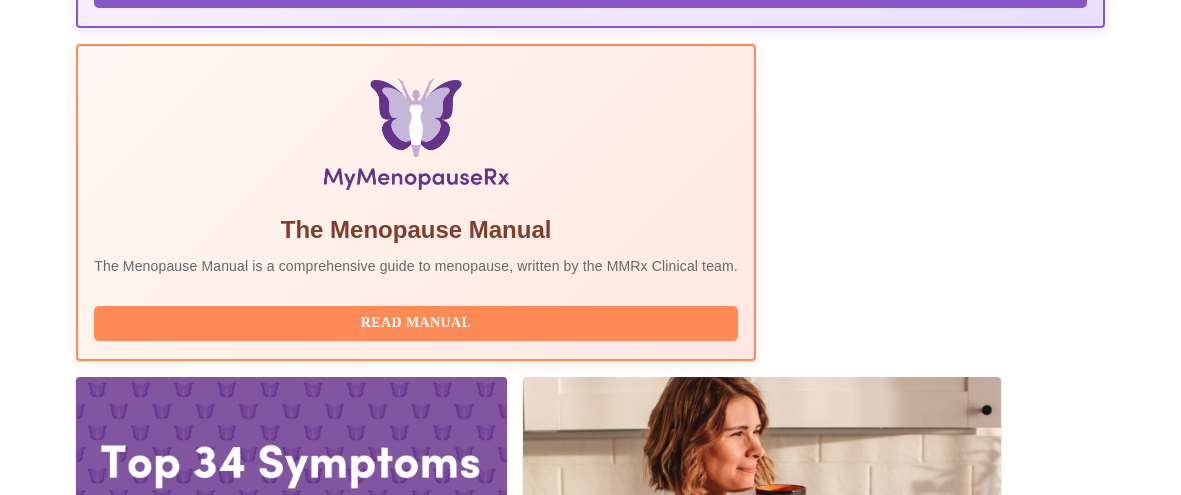 click on "View Appointment" at bounding box center [1000, 1983] 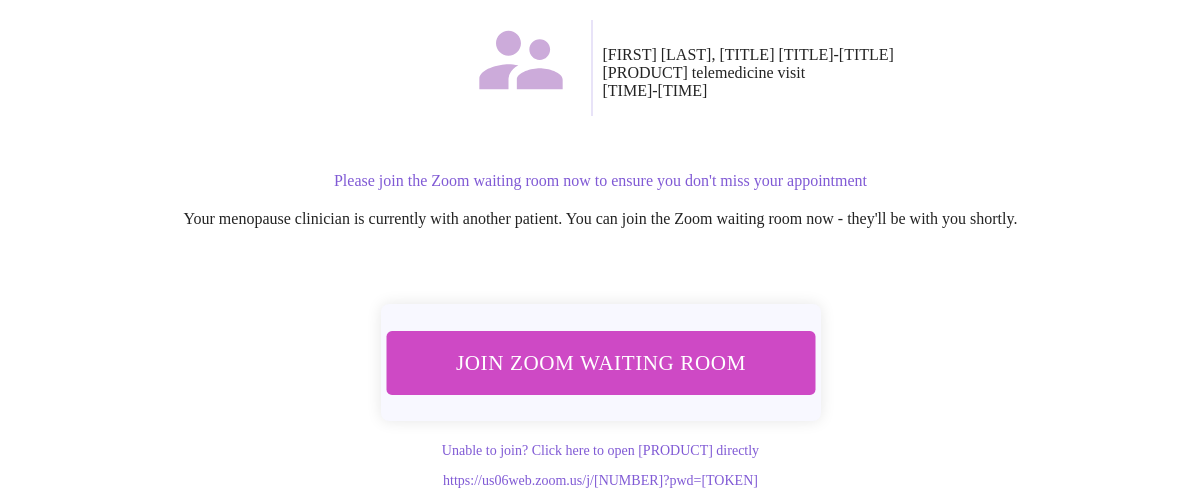scroll, scrollTop: 352, scrollLeft: 0, axis: vertical 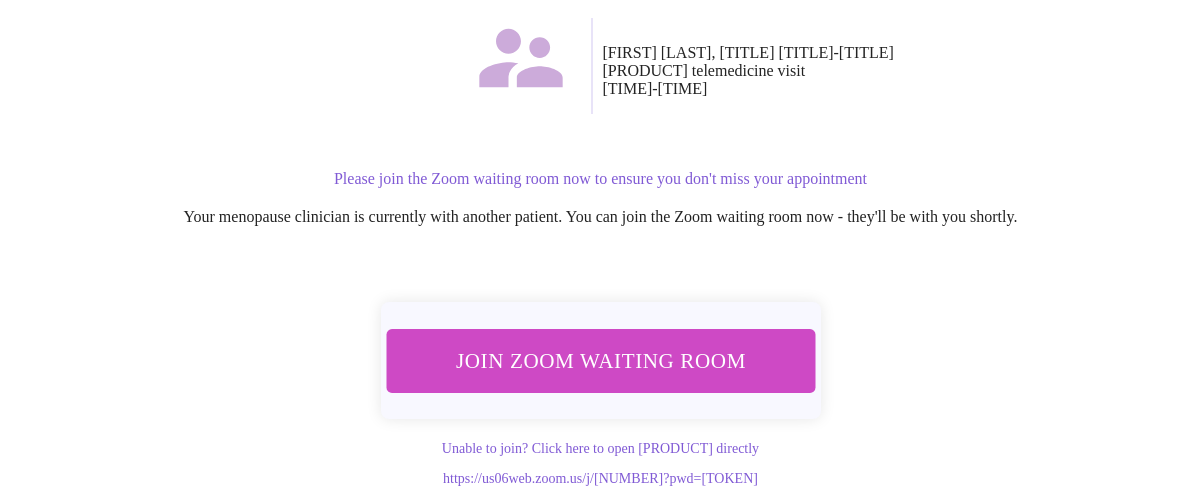 click on "Join Zoom Waiting Room" at bounding box center (600, 360) 